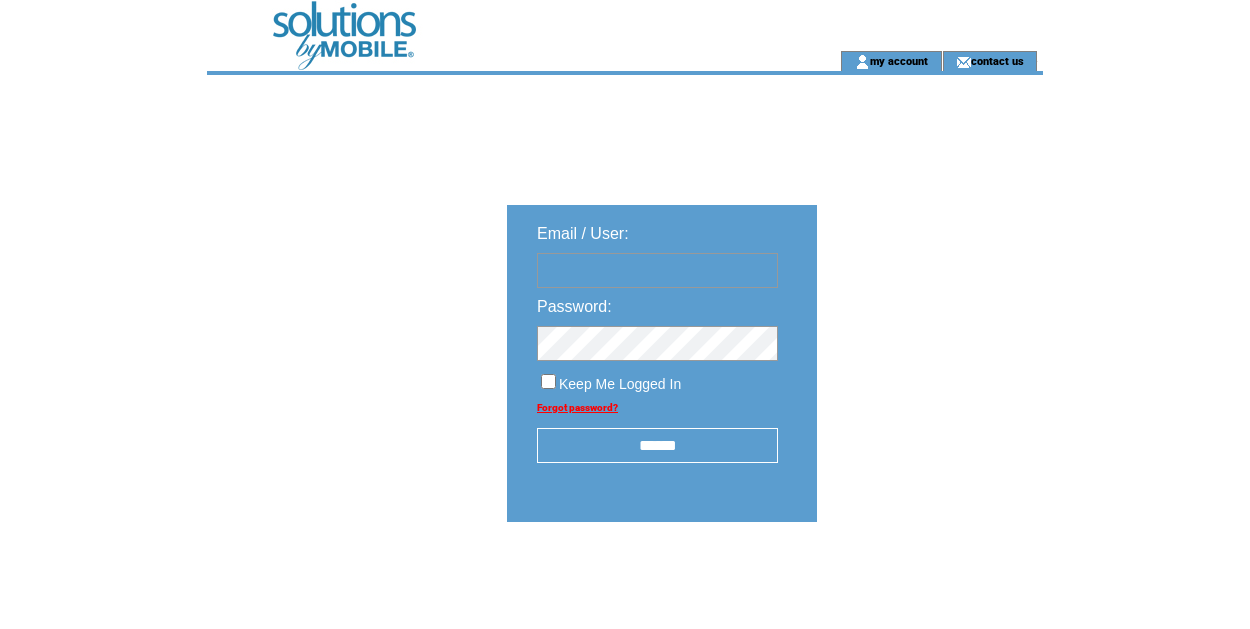 scroll, scrollTop: 0, scrollLeft: 0, axis: both 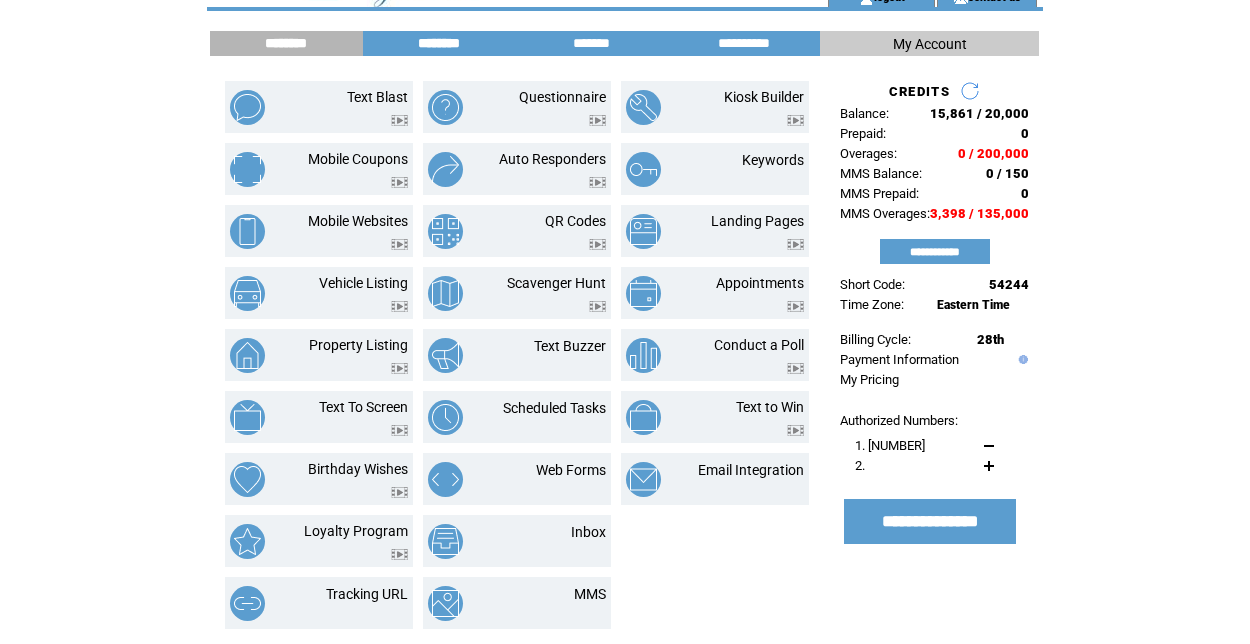 click on "********" at bounding box center (439, 43) 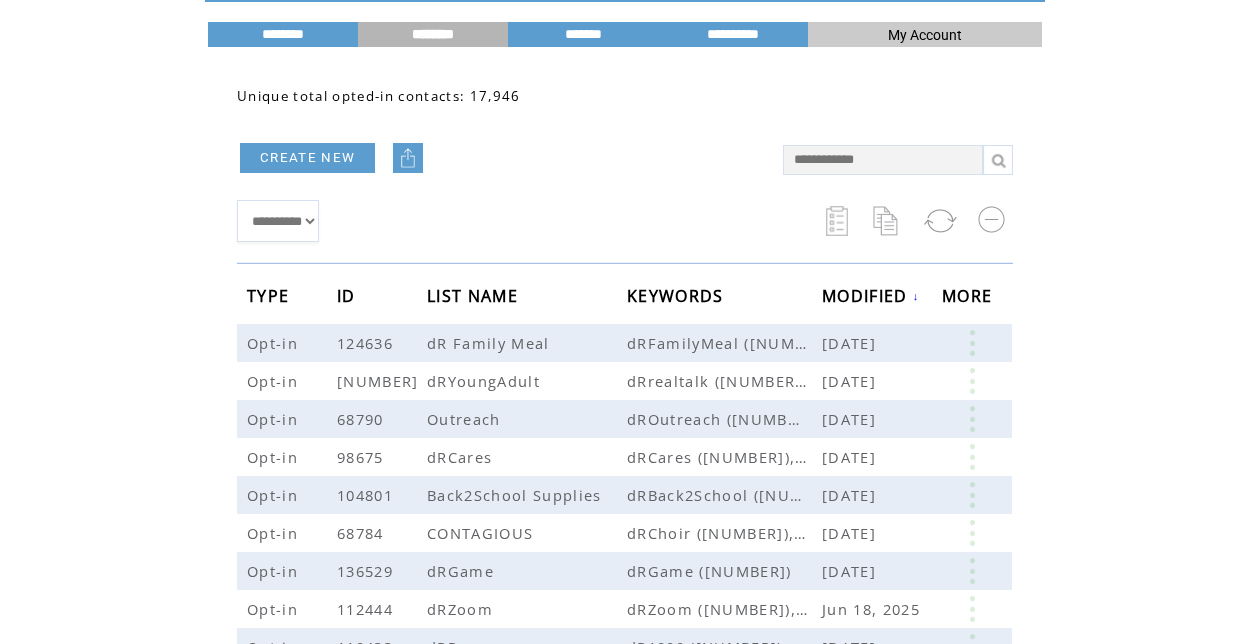 scroll, scrollTop: 77, scrollLeft: 0, axis: vertical 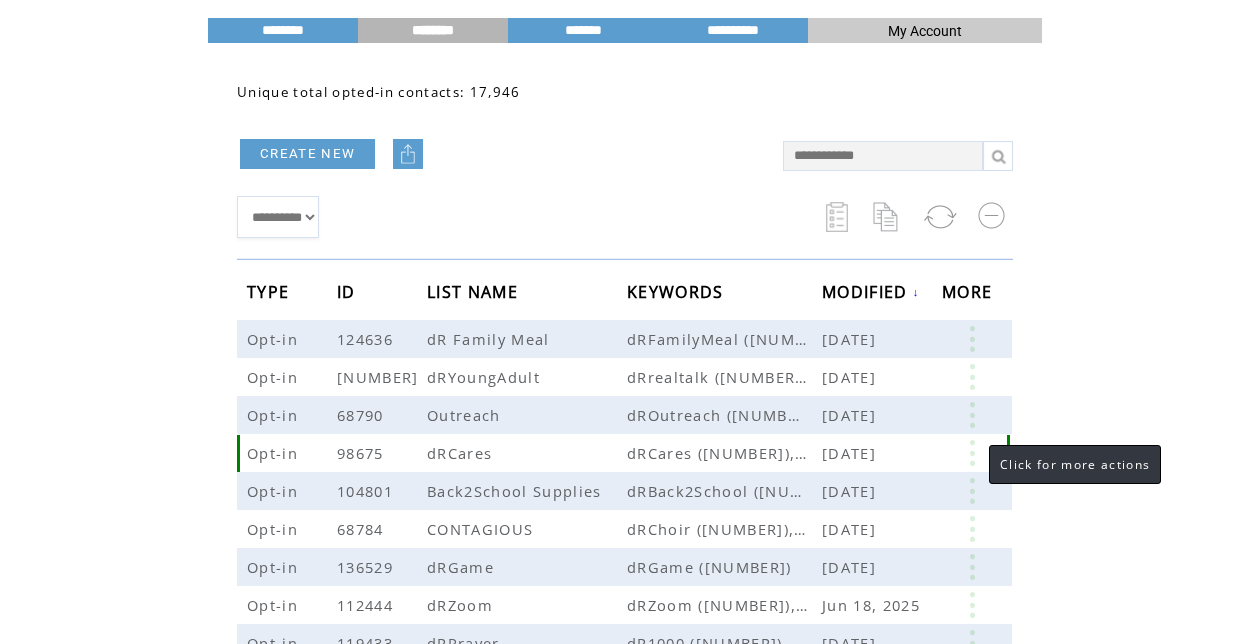 click at bounding box center (972, 453) 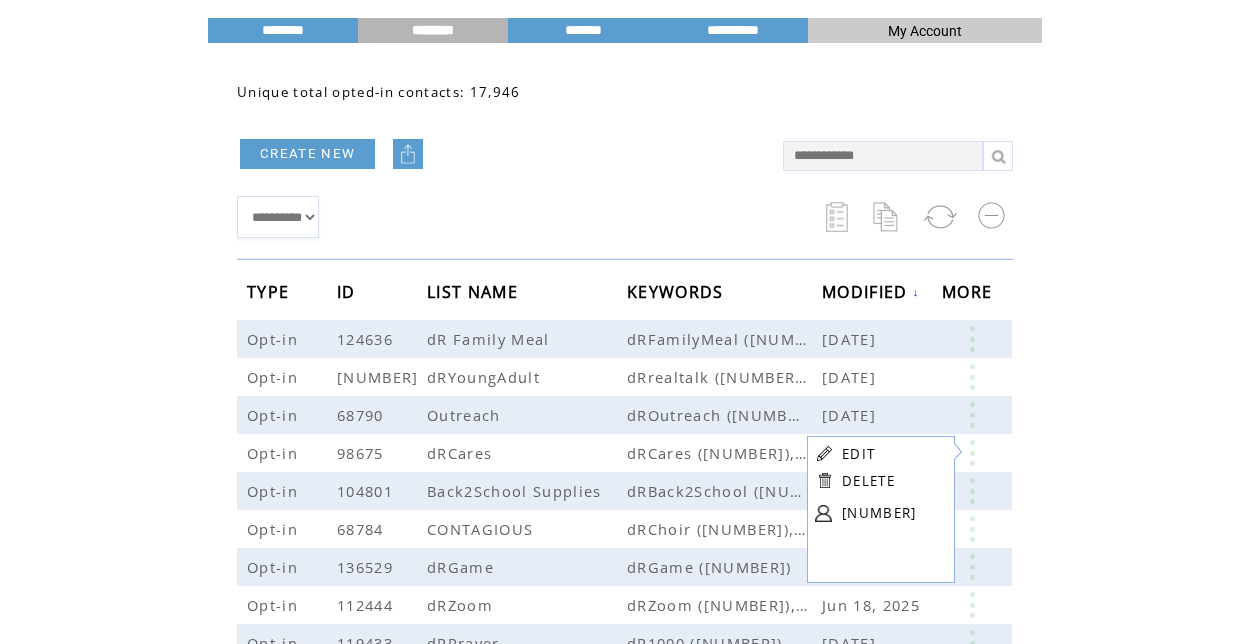 click on "EDIT" at bounding box center [858, 454] 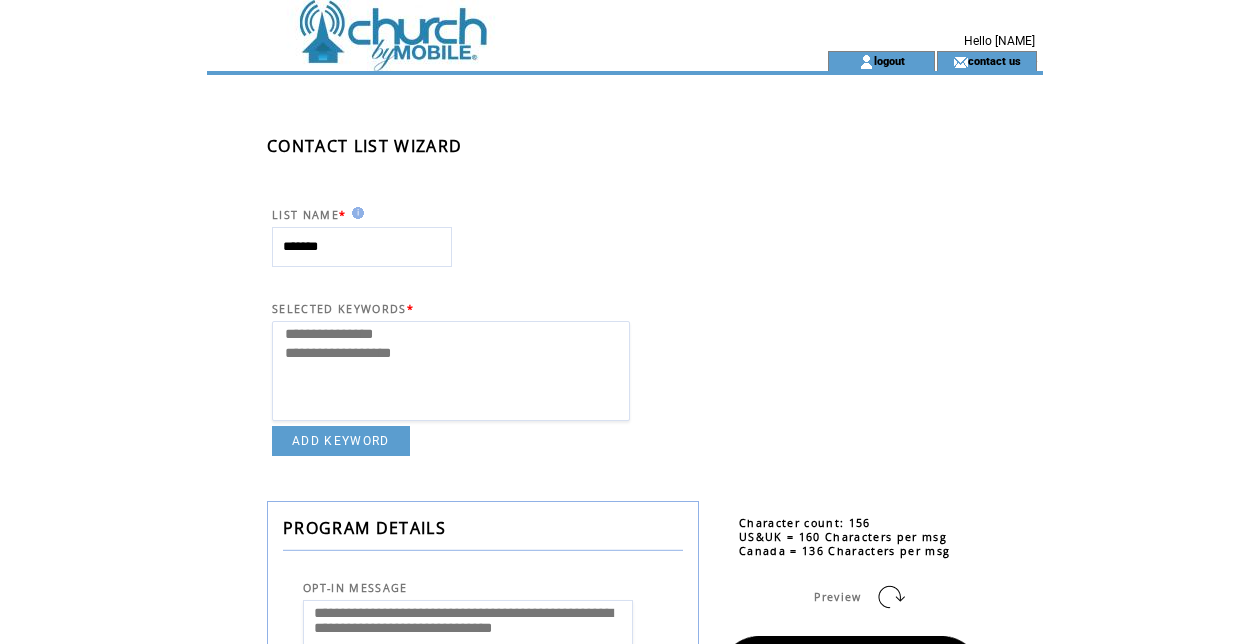 select 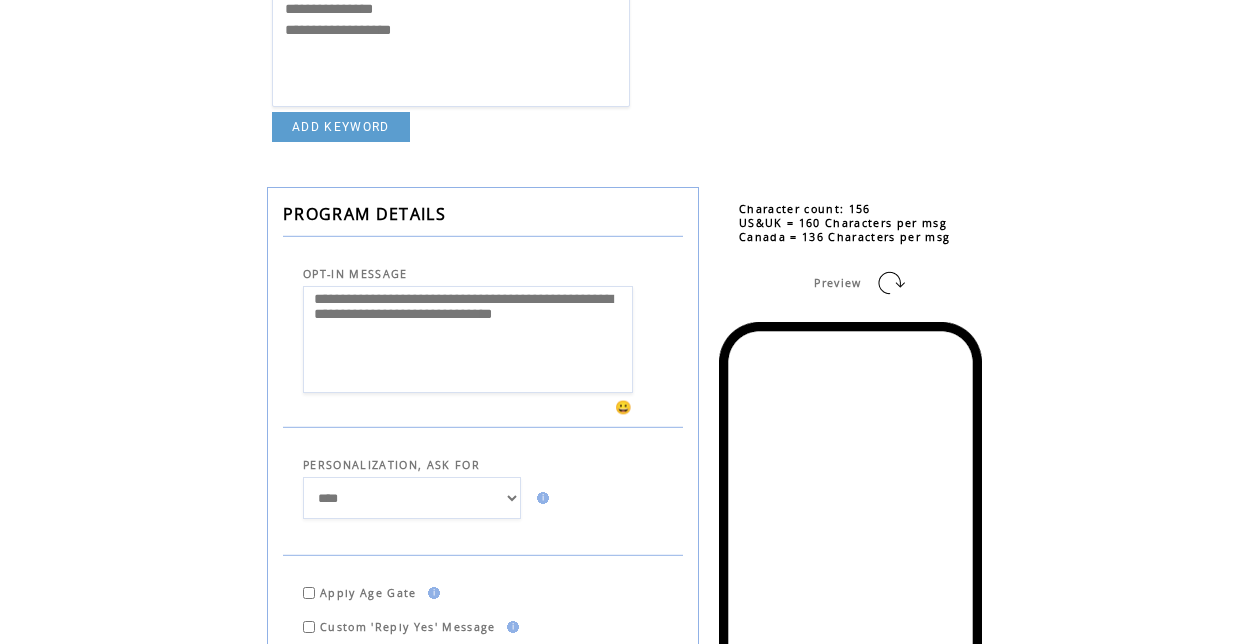 scroll, scrollTop: 345, scrollLeft: 0, axis: vertical 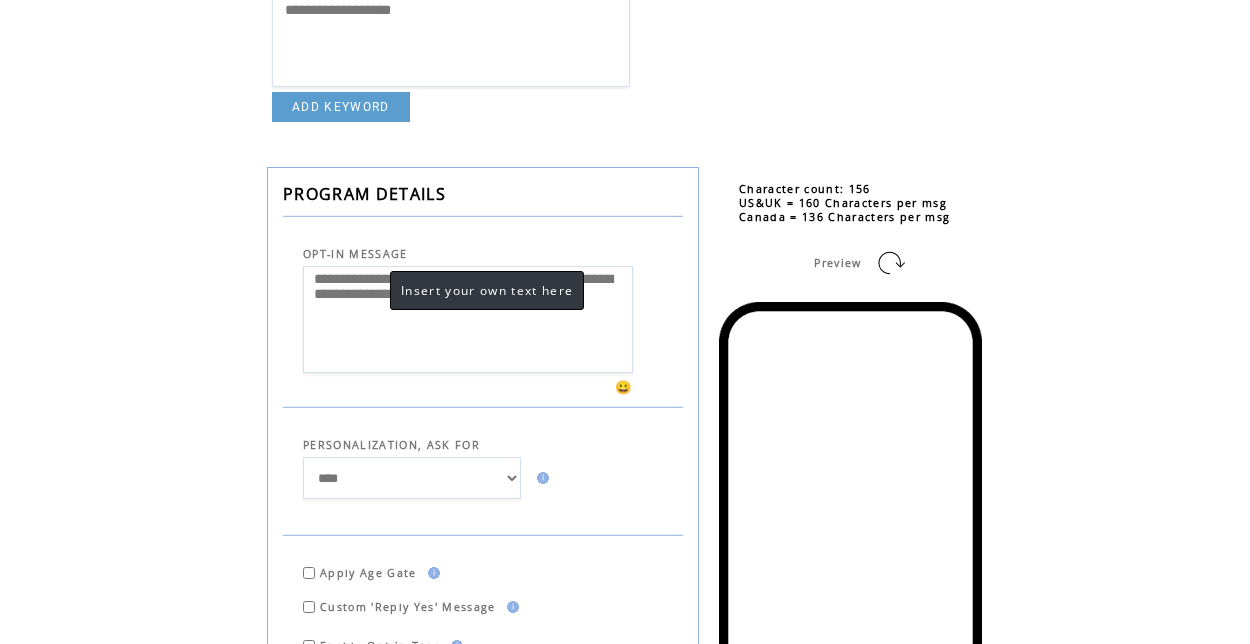 drag, startPoint x: 370, startPoint y: 323, endPoint x: 322, endPoint y: 319, distance: 48.166378 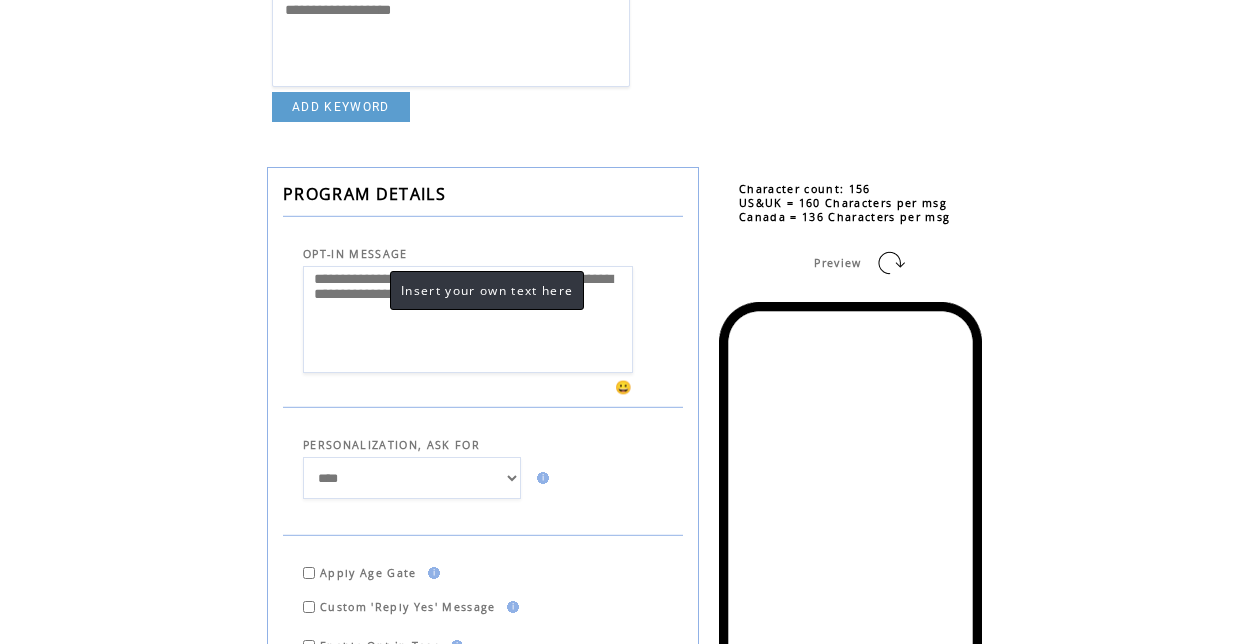 click on "**********" at bounding box center [468, 319] 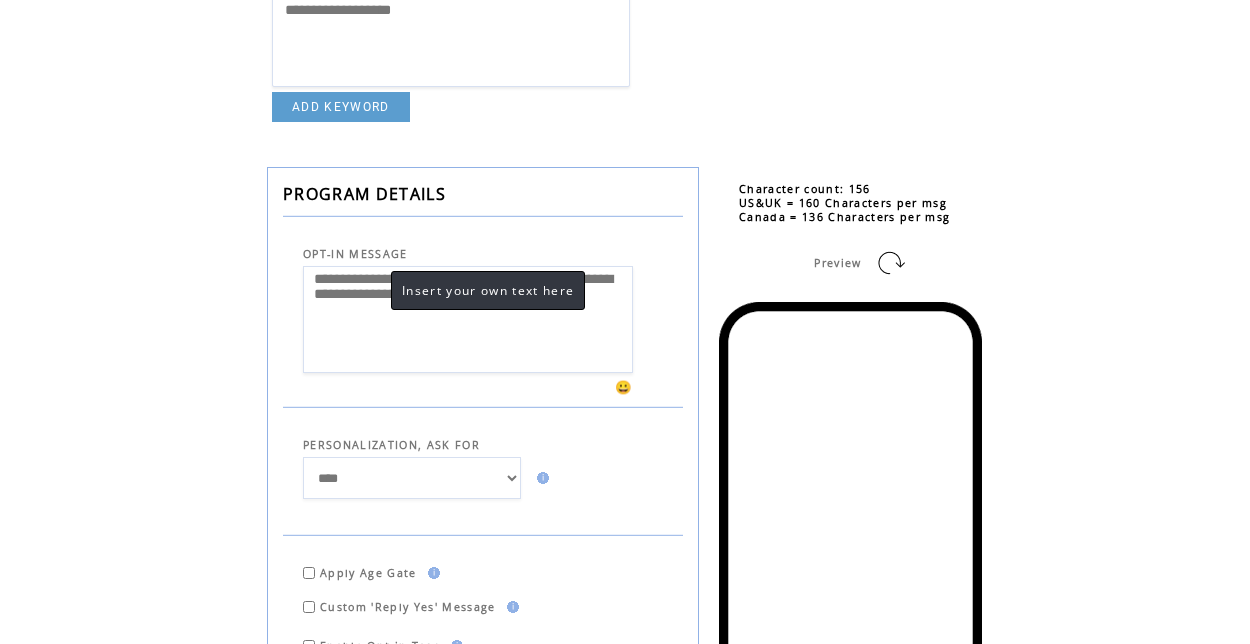 click on "**********" at bounding box center [468, 319] 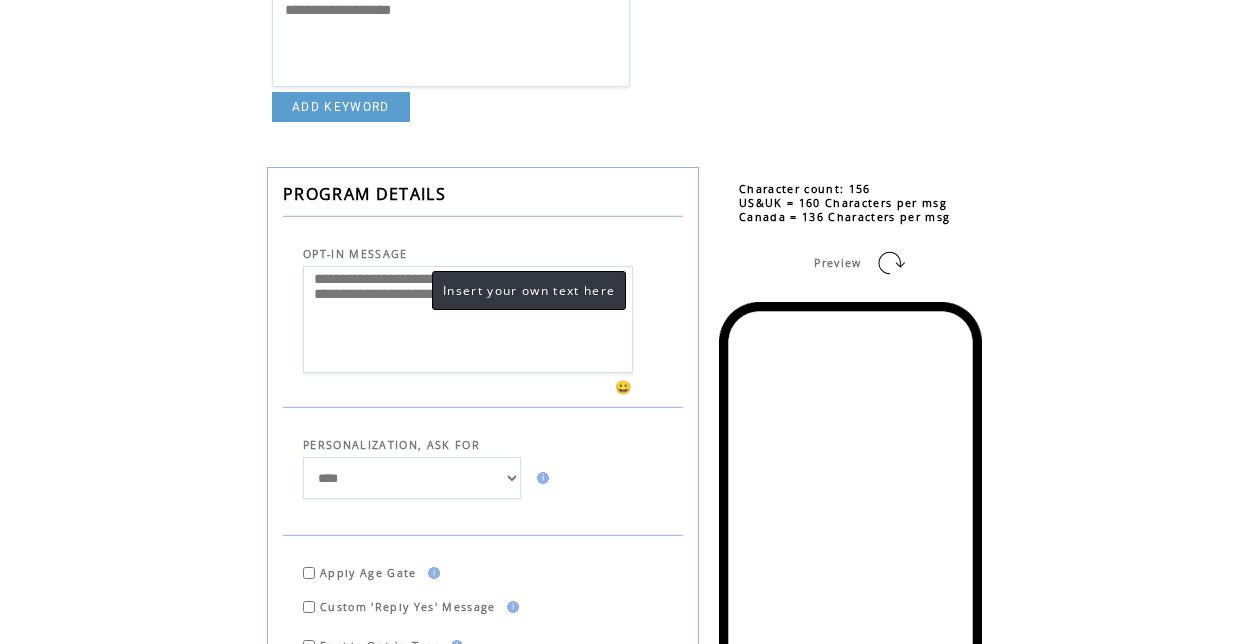 drag, startPoint x: 372, startPoint y: 327, endPoint x: 410, endPoint y: 303, distance: 44.94441 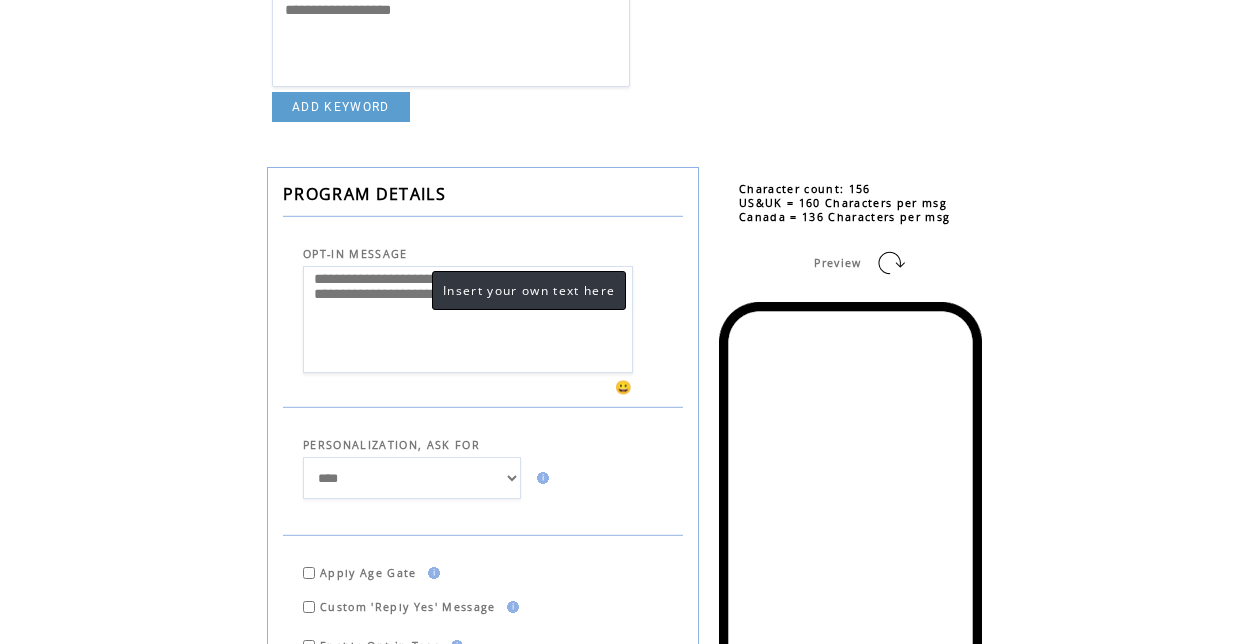 click on "**********" at bounding box center [468, 319] 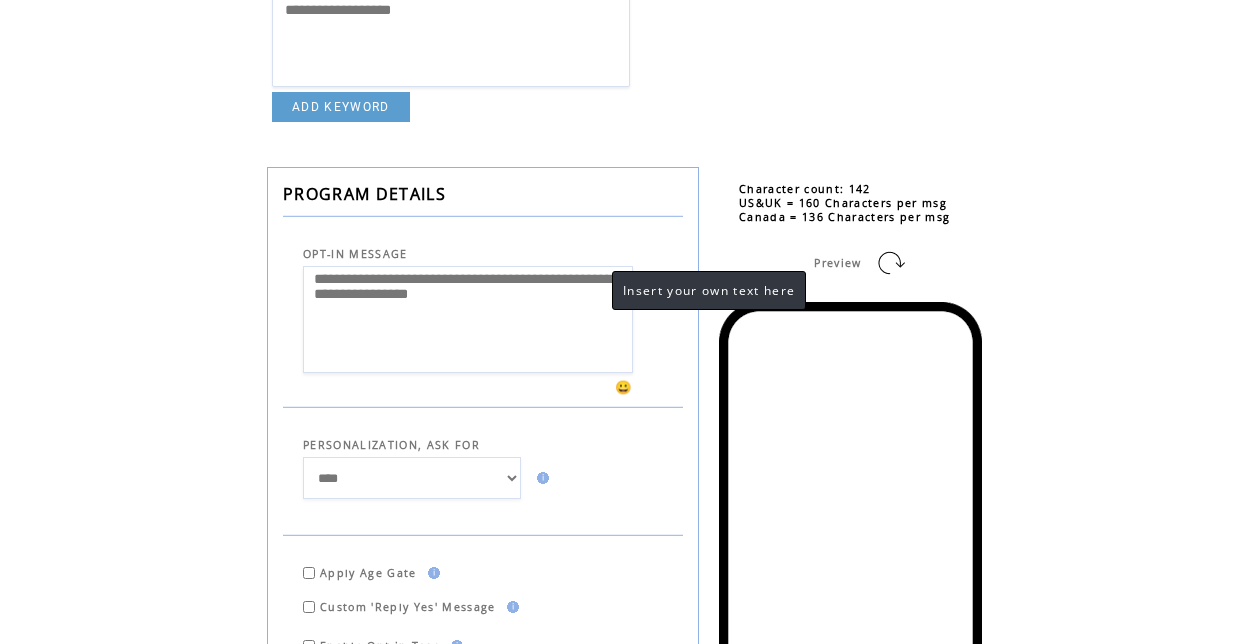 drag, startPoint x: 579, startPoint y: 284, endPoint x: 395, endPoint y: 281, distance: 184.02446 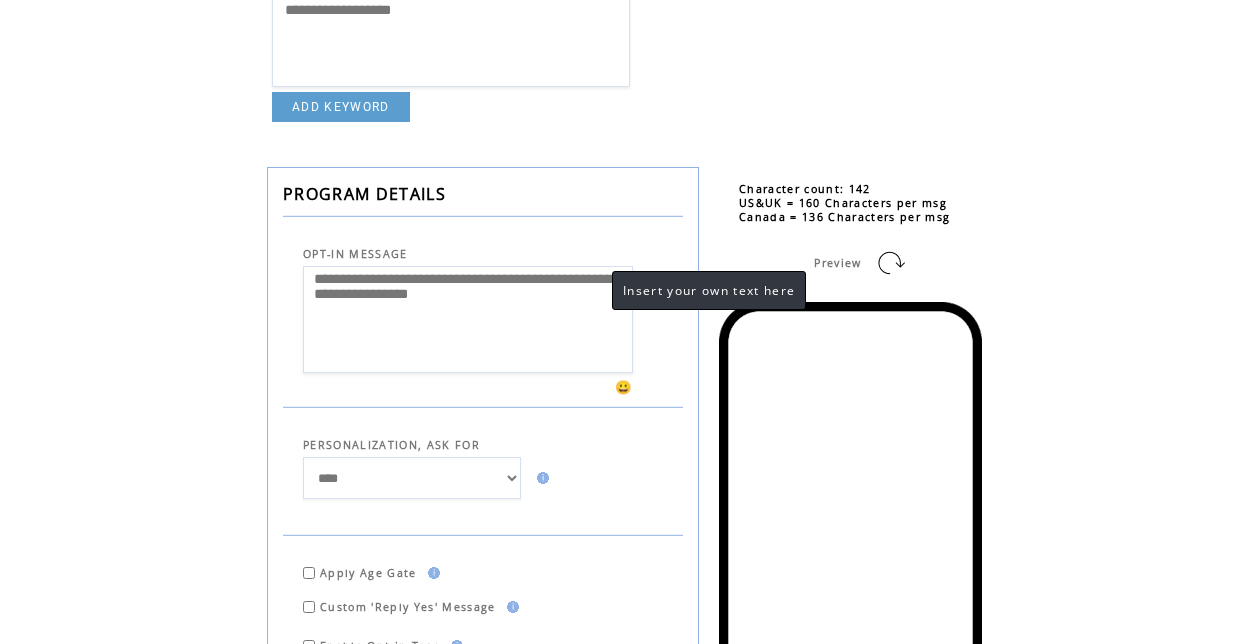 click on "**********" at bounding box center (468, 319) 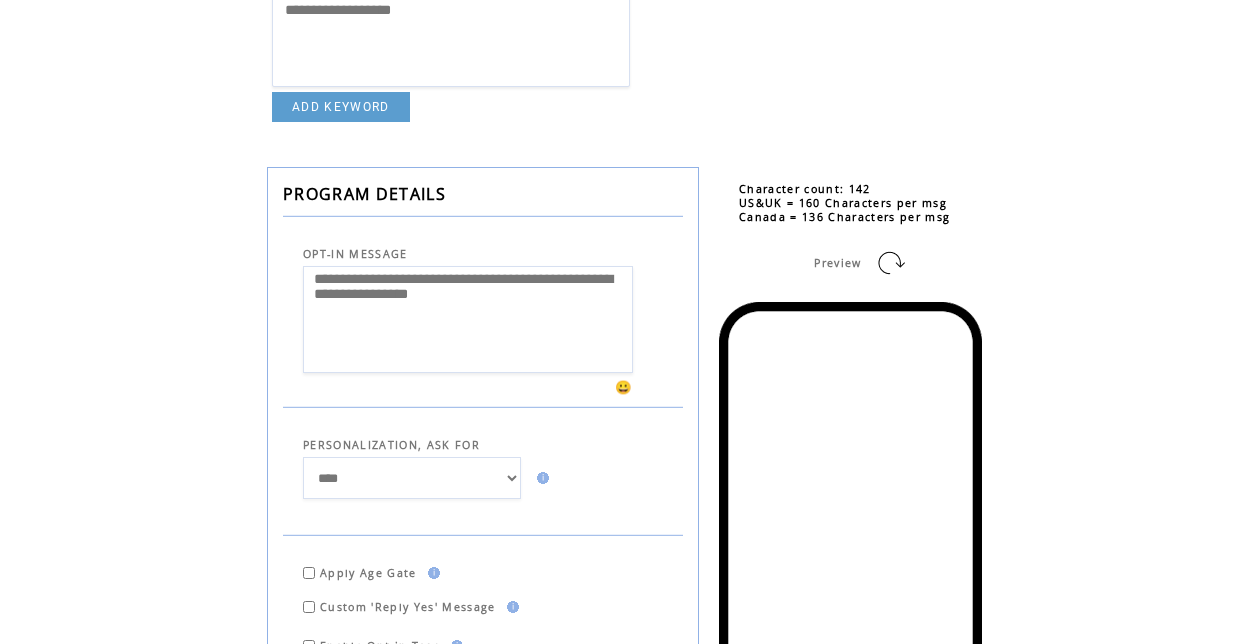 type on "**********" 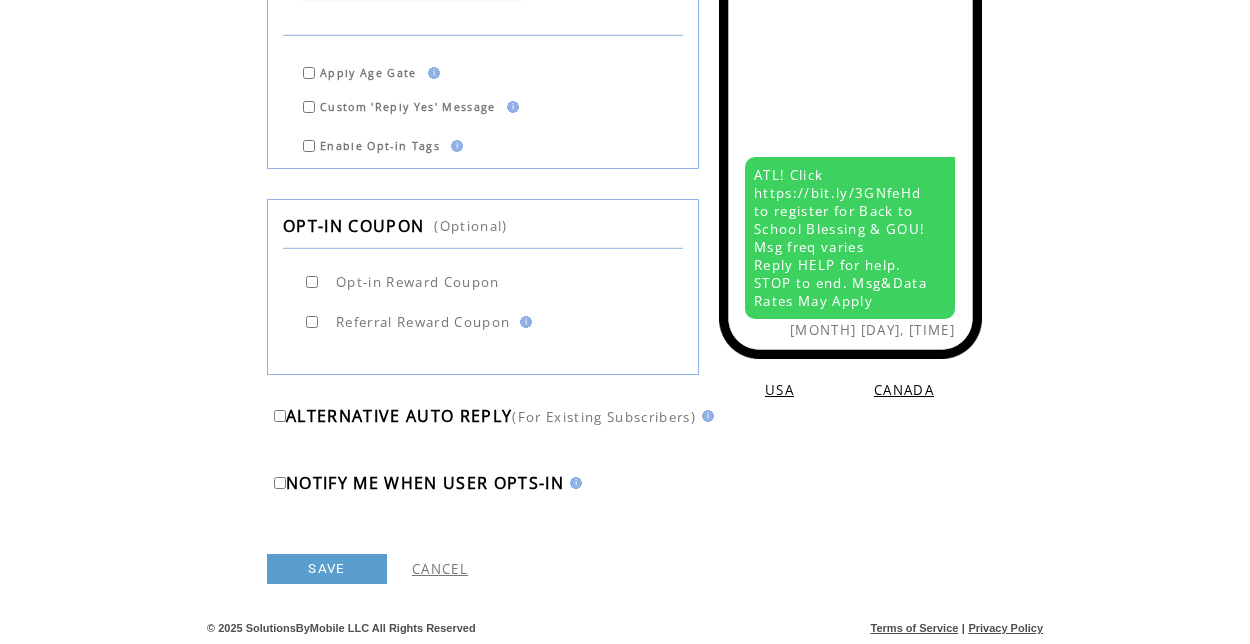 scroll, scrollTop: 849, scrollLeft: 0, axis: vertical 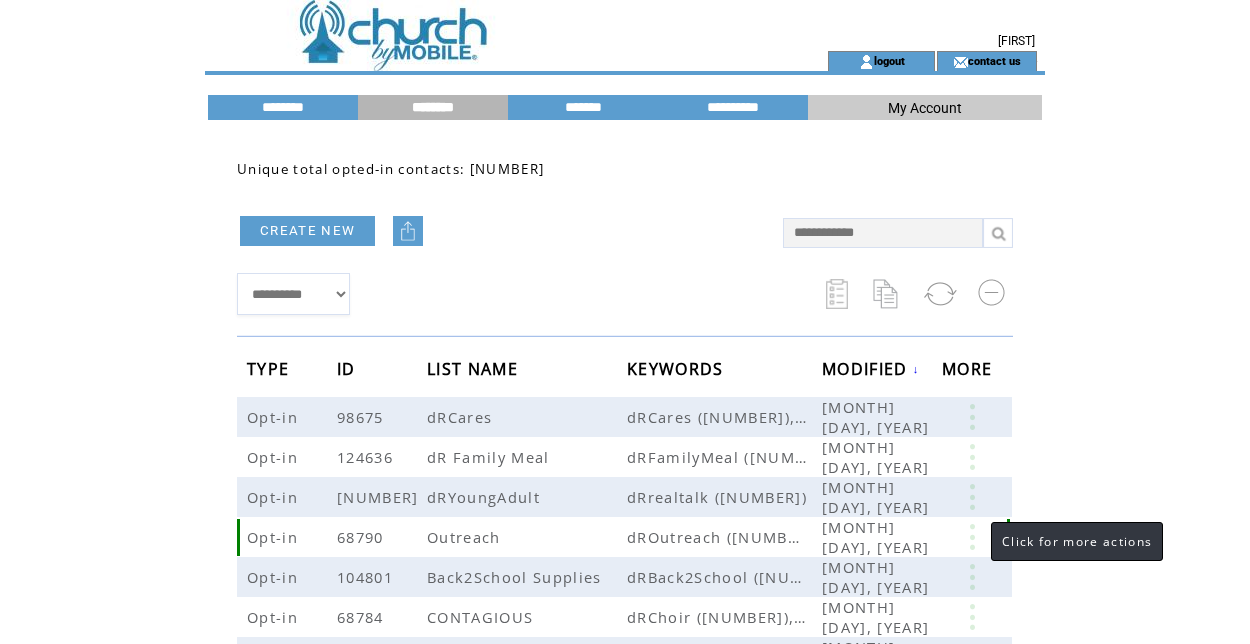 click at bounding box center (972, 537) 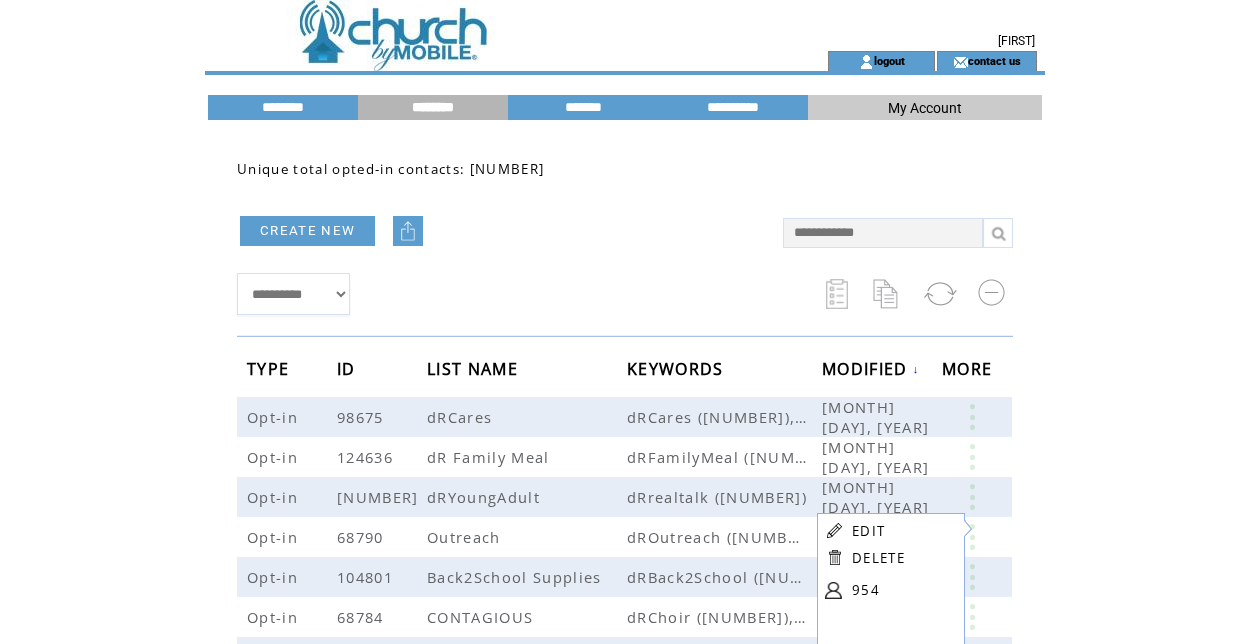 click on "EDIT" at bounding box center (868, 531) 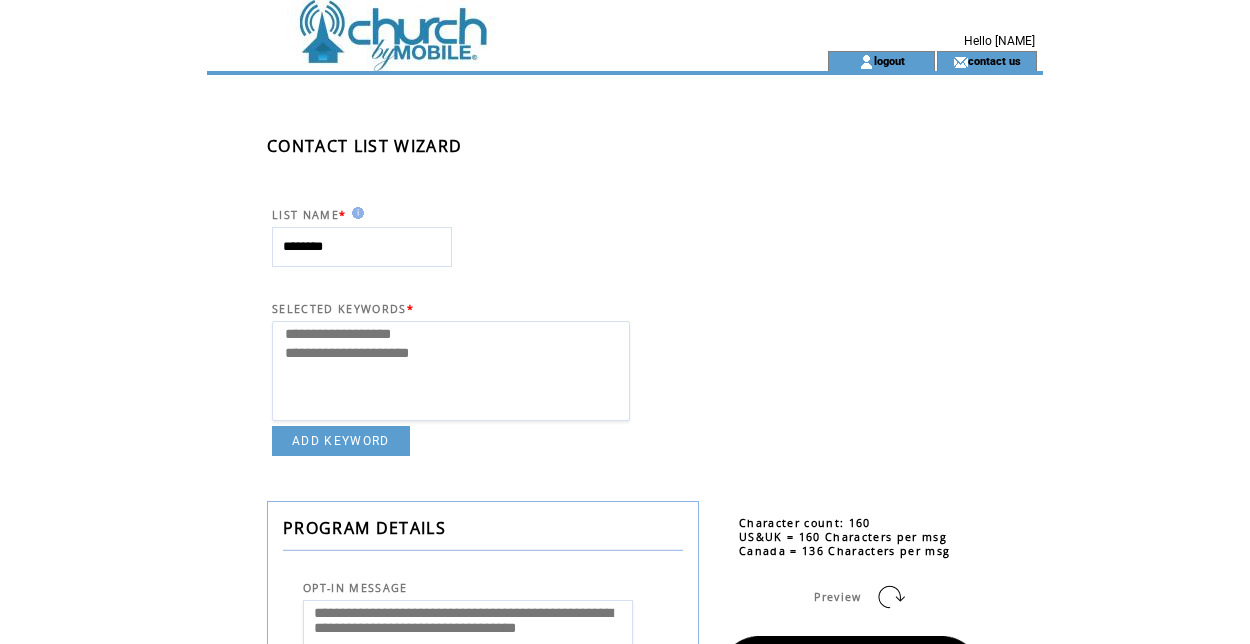 select 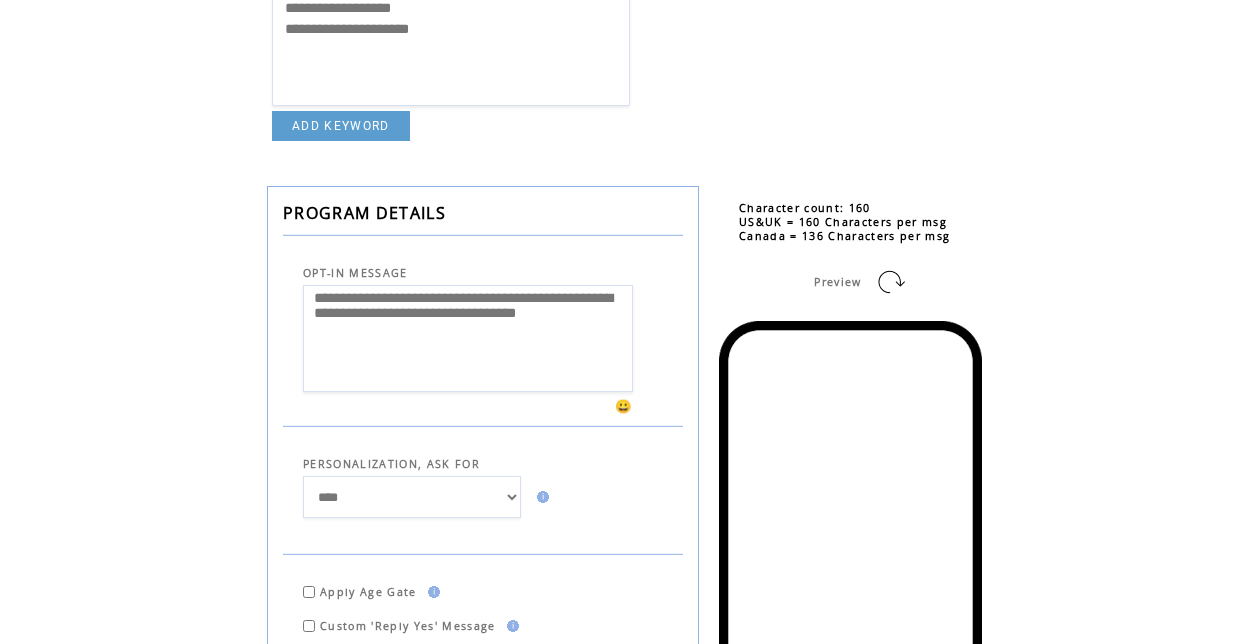 scroll, scrollTop: 326, scrollLeft: 0, axis: vertical 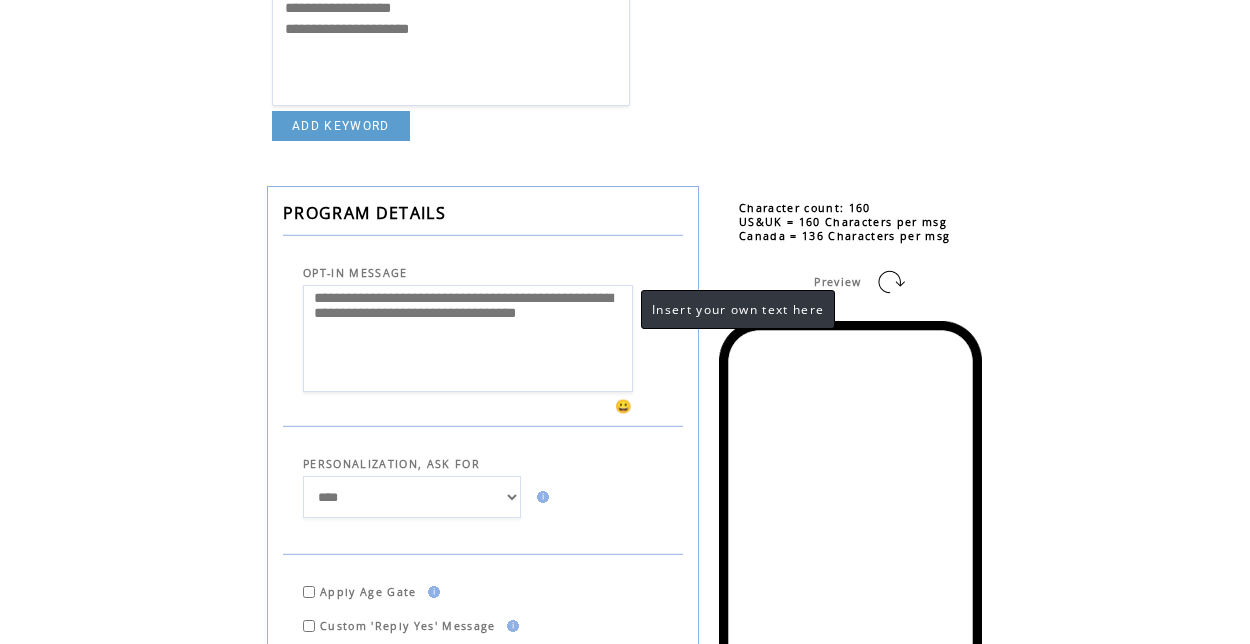 drag, startPoint x: 621, startPoint y: 304, endPoint x: 501, endPoint y: 305, distance: 120.004166 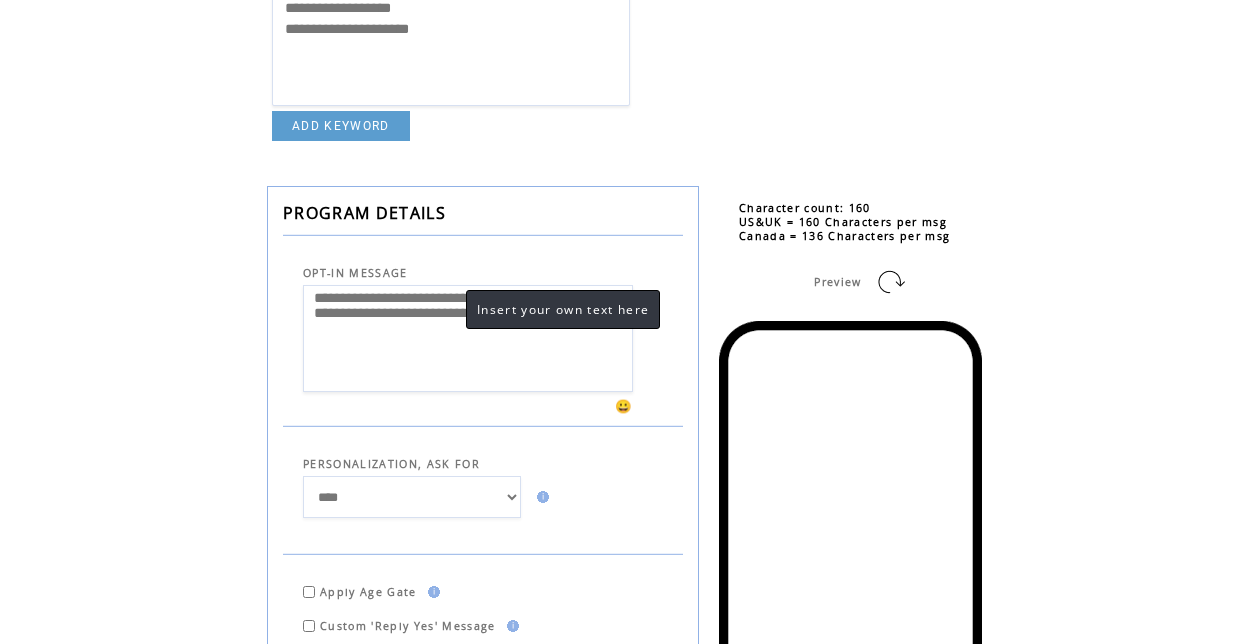 drag, startPoint x: 402, startPoint y: 347, endPoint x: 446, endPoint y: 318, distance: 52.69725 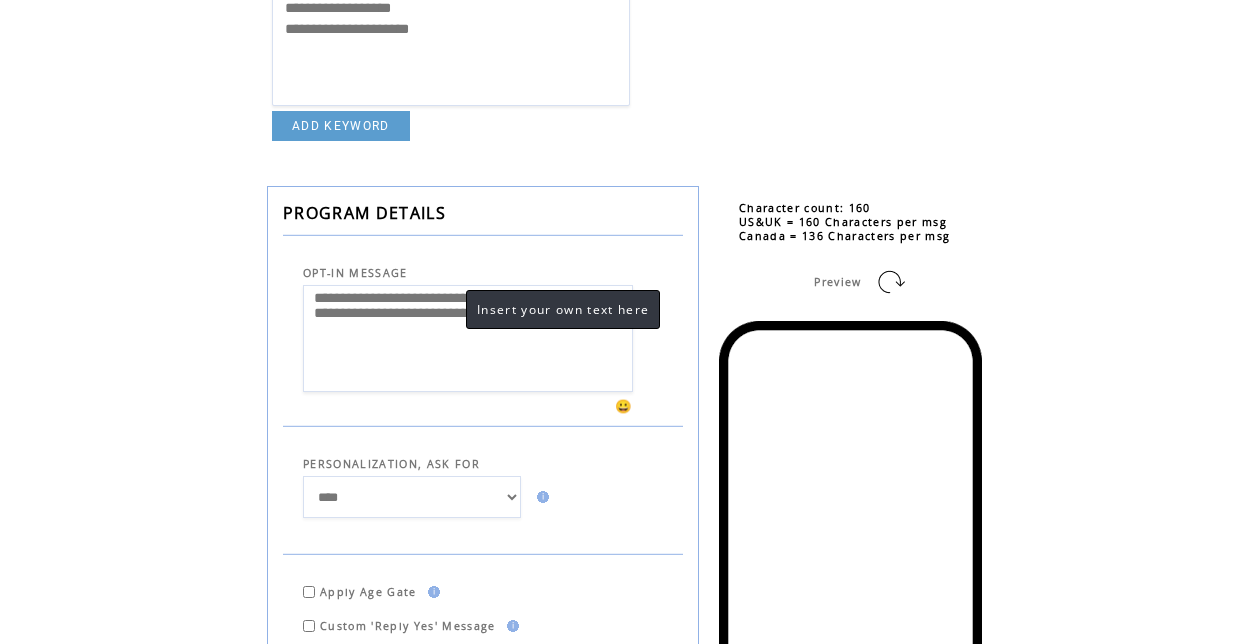 click on "**********" at bounding box center (468, 338) 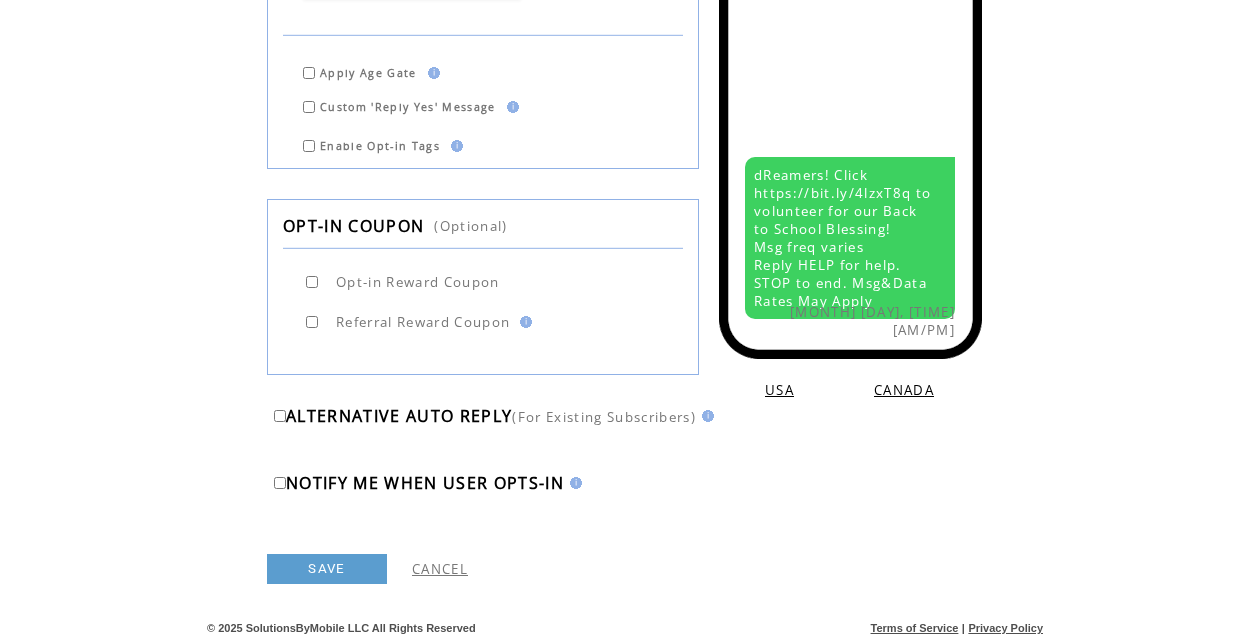 scroll, scrollTop: 849, scrollLeft: 0, axis: vertical 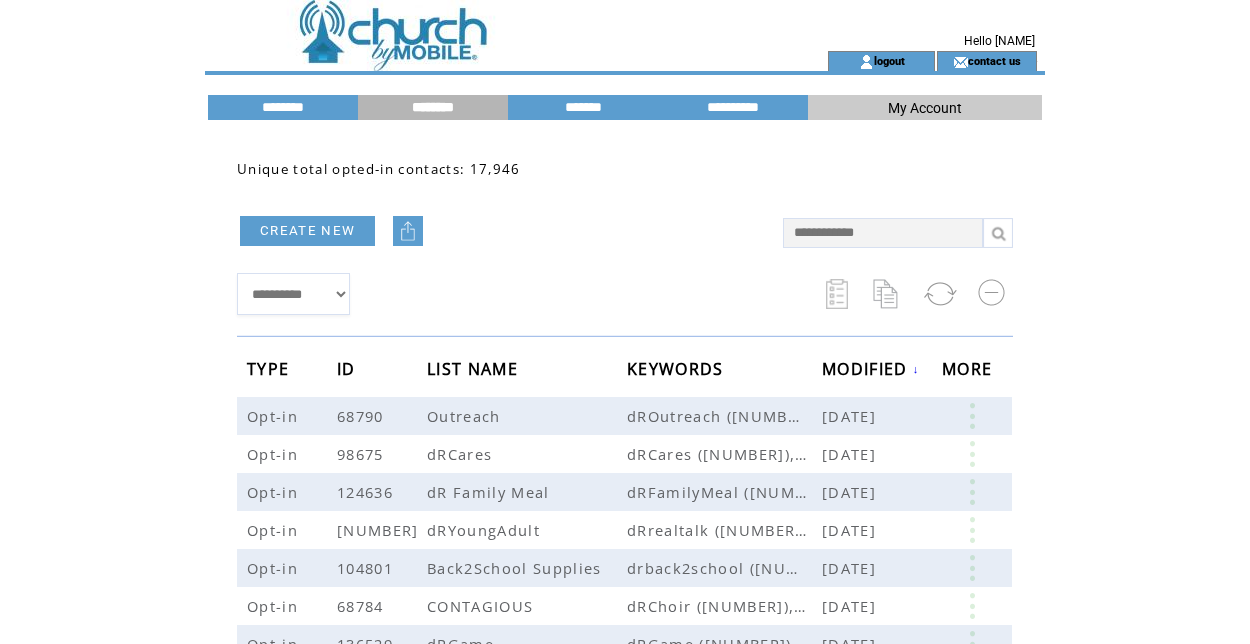 click at bounding box center (481, 25) 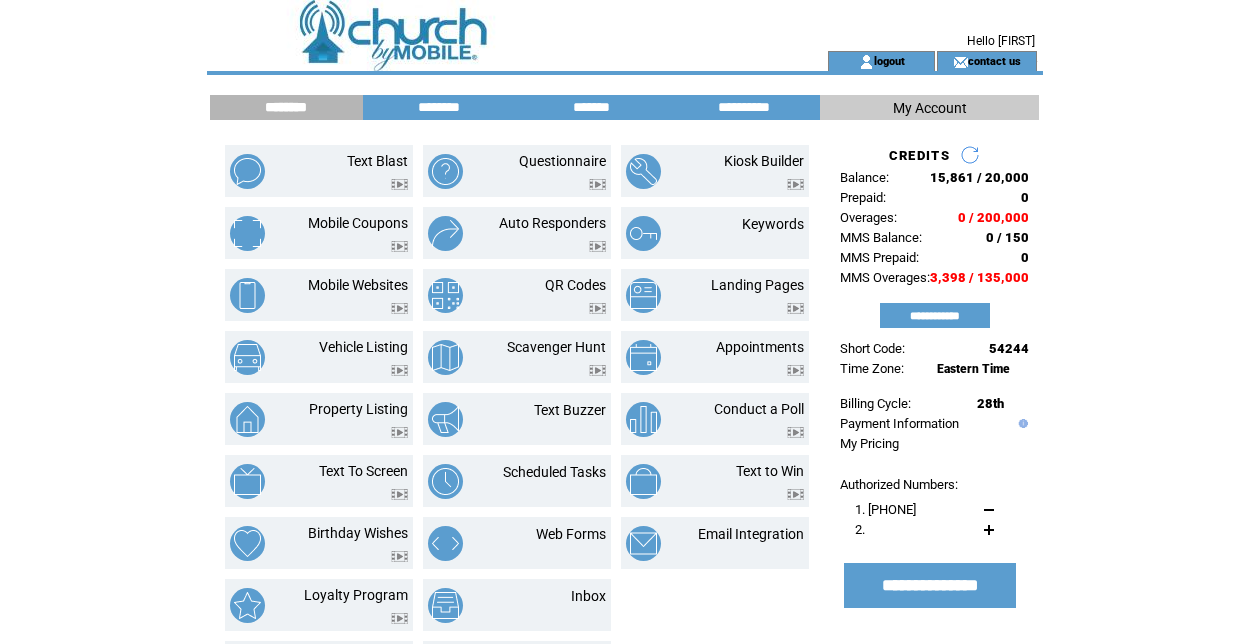 scroll, scrollTop: 0, scrollLeft: 0, axis: both 